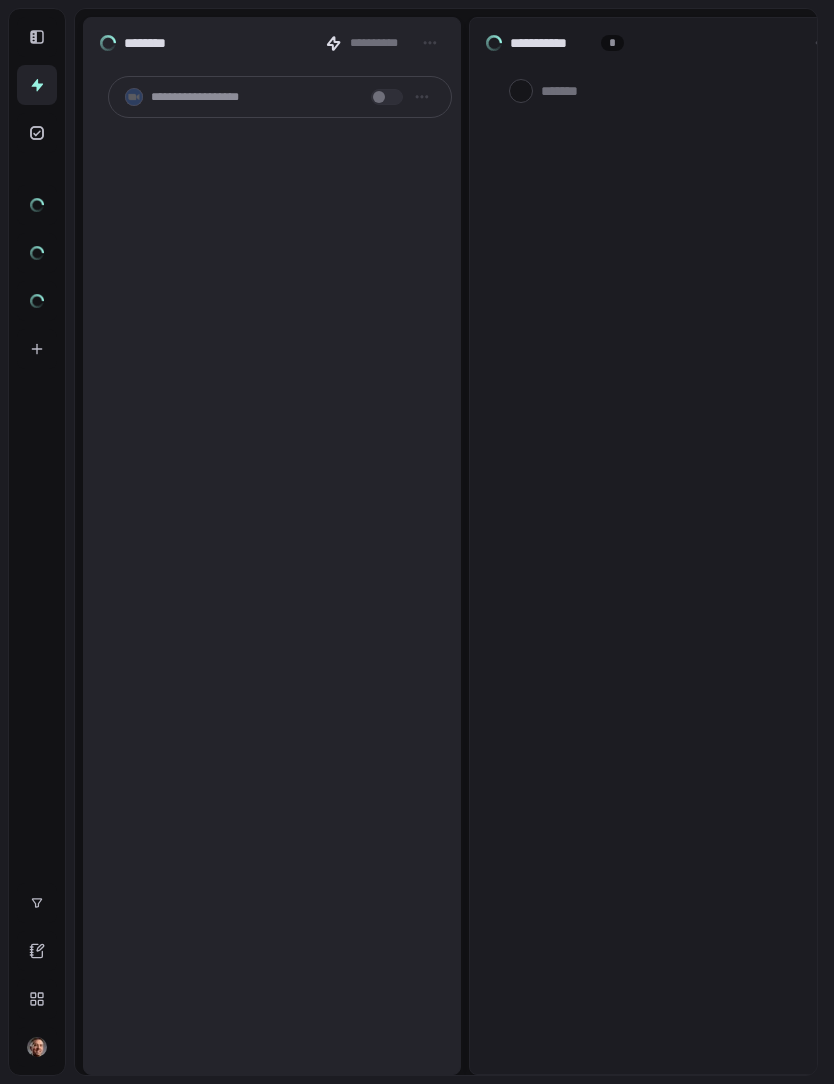 scroll, scrollTop: 0, scrollLeft: 0, axis: both 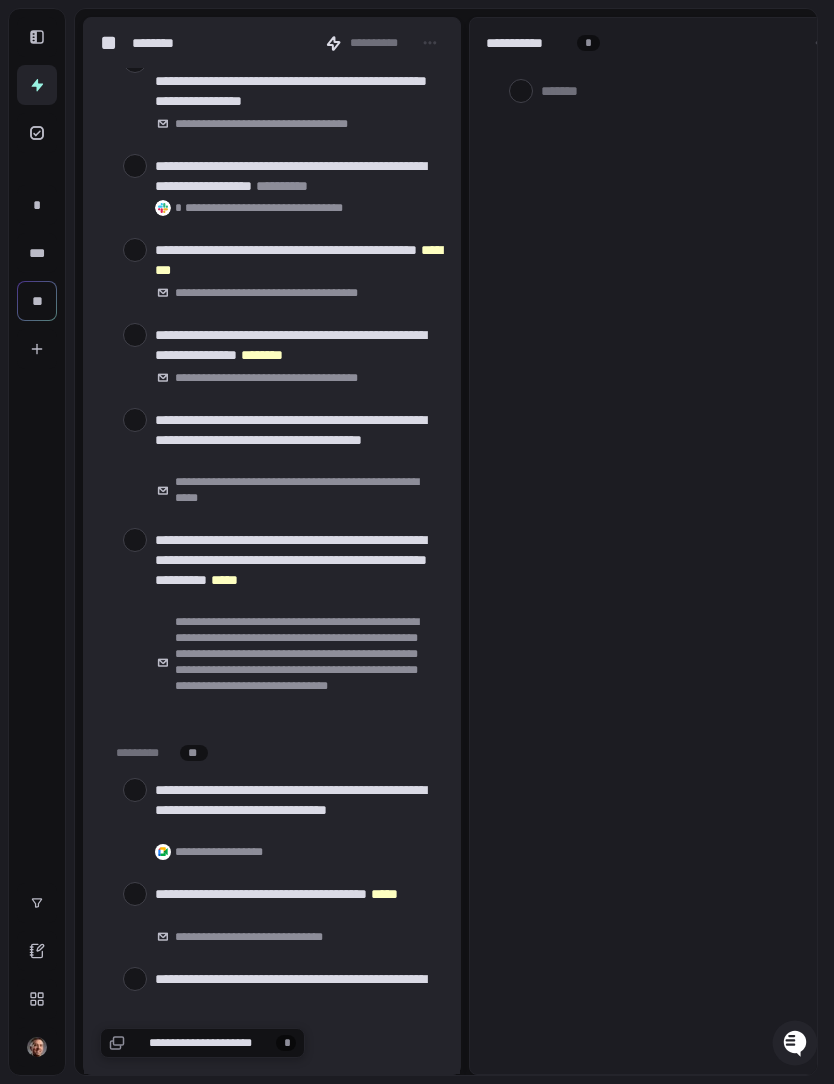 click at bounding box center (135, 335) 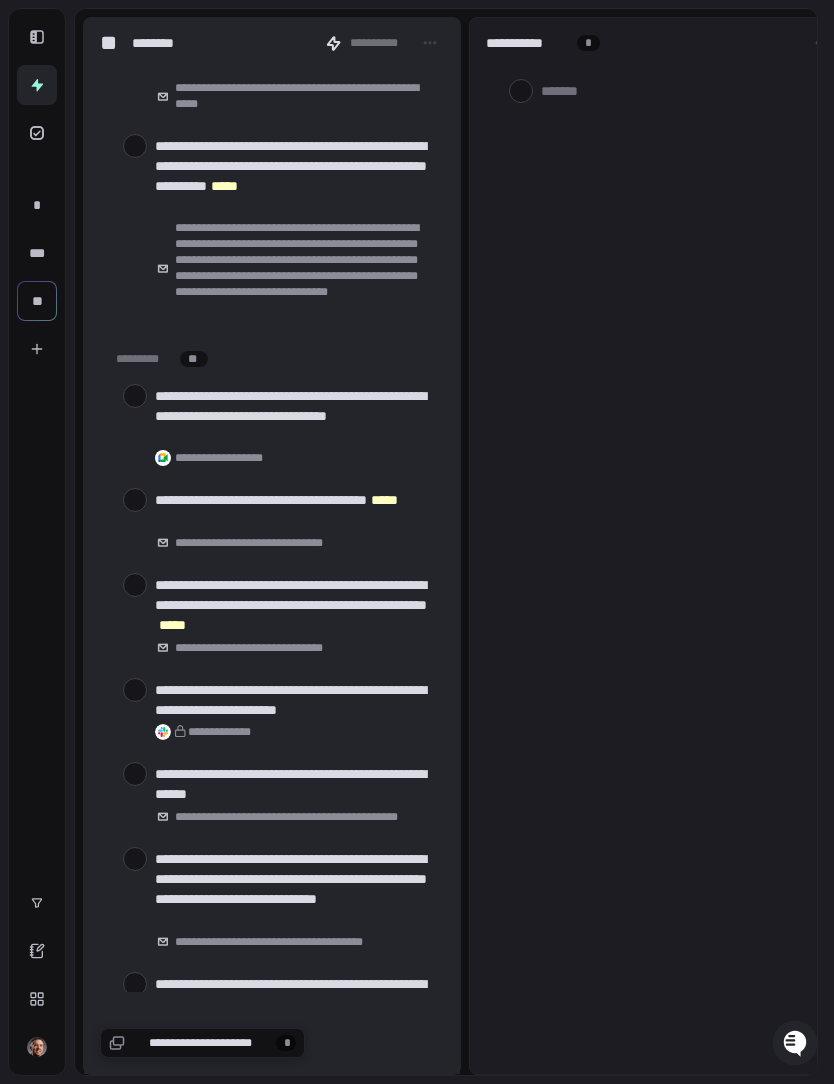 scroll, scrollTop: 668, scrollLeft: 0, axis: vertical 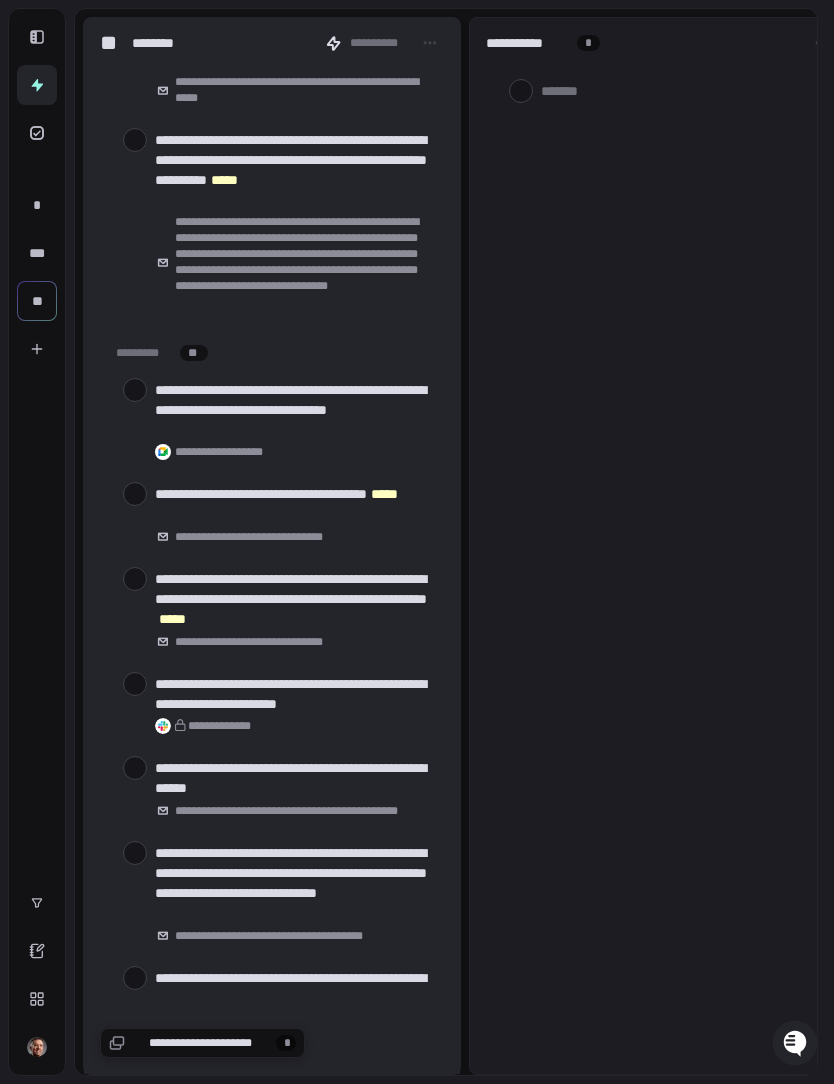click at bounding box center (135, 494) 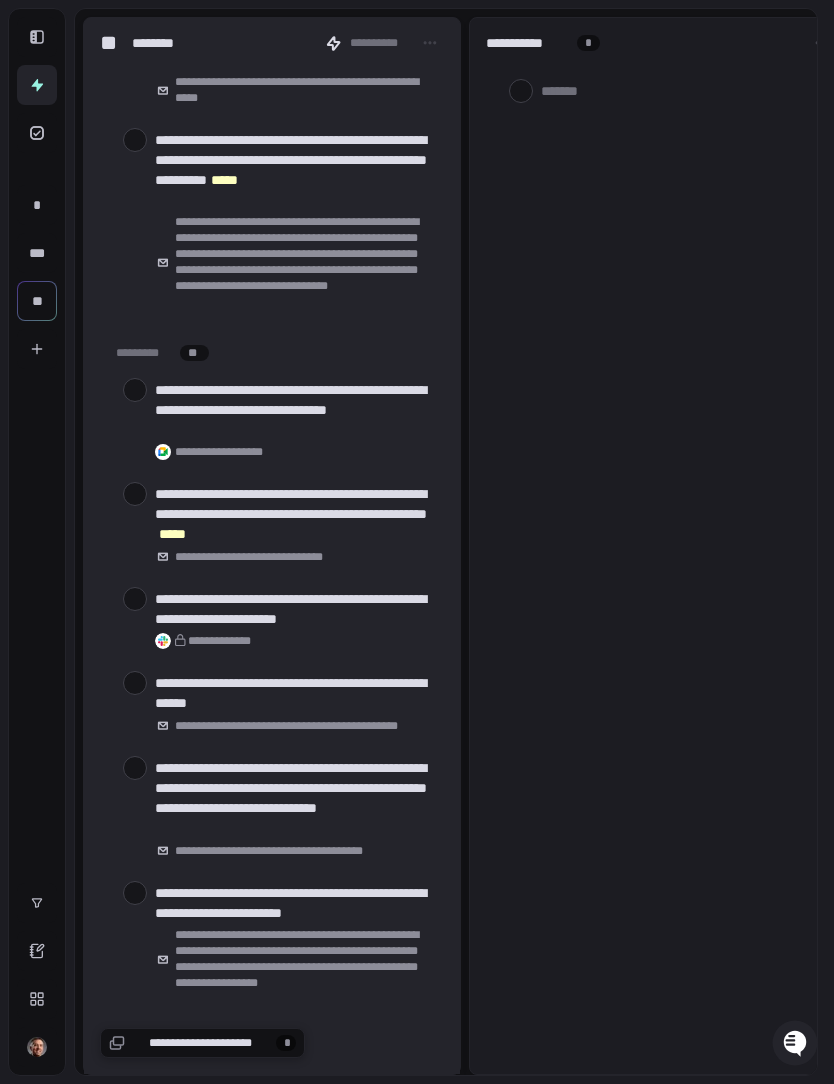 click at bounding box center [135, 494] 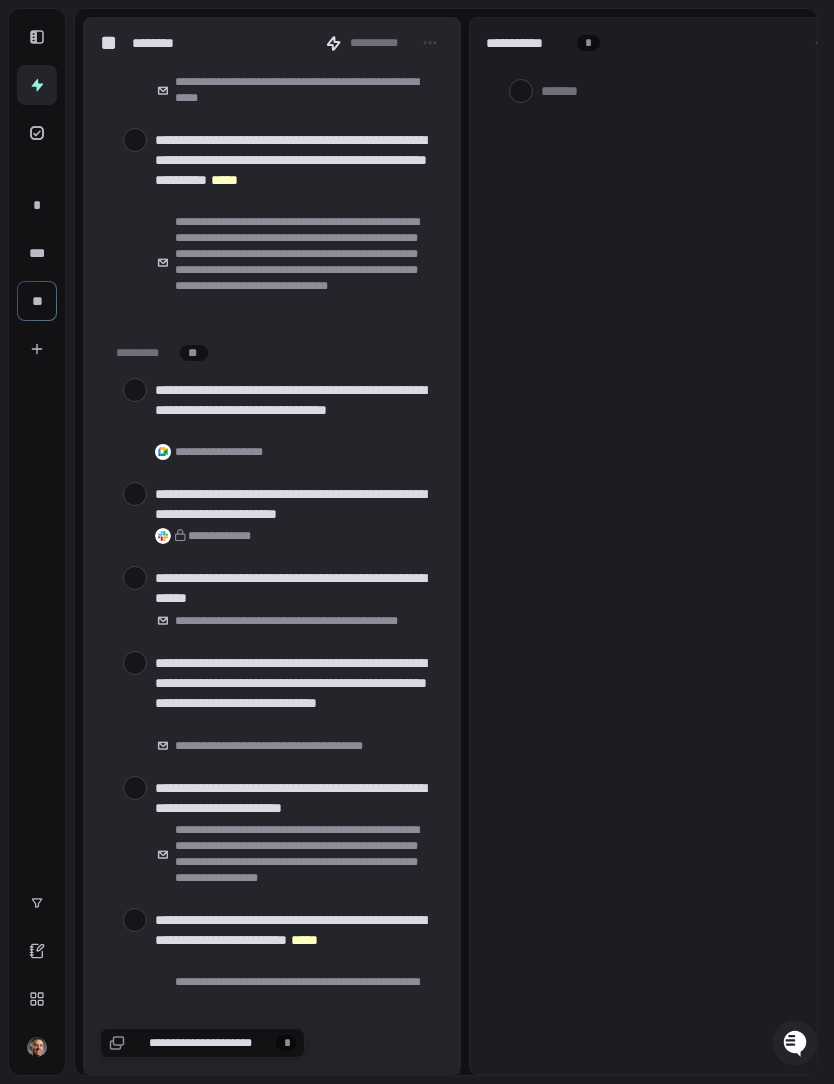 click at bounding box center (135, 494) 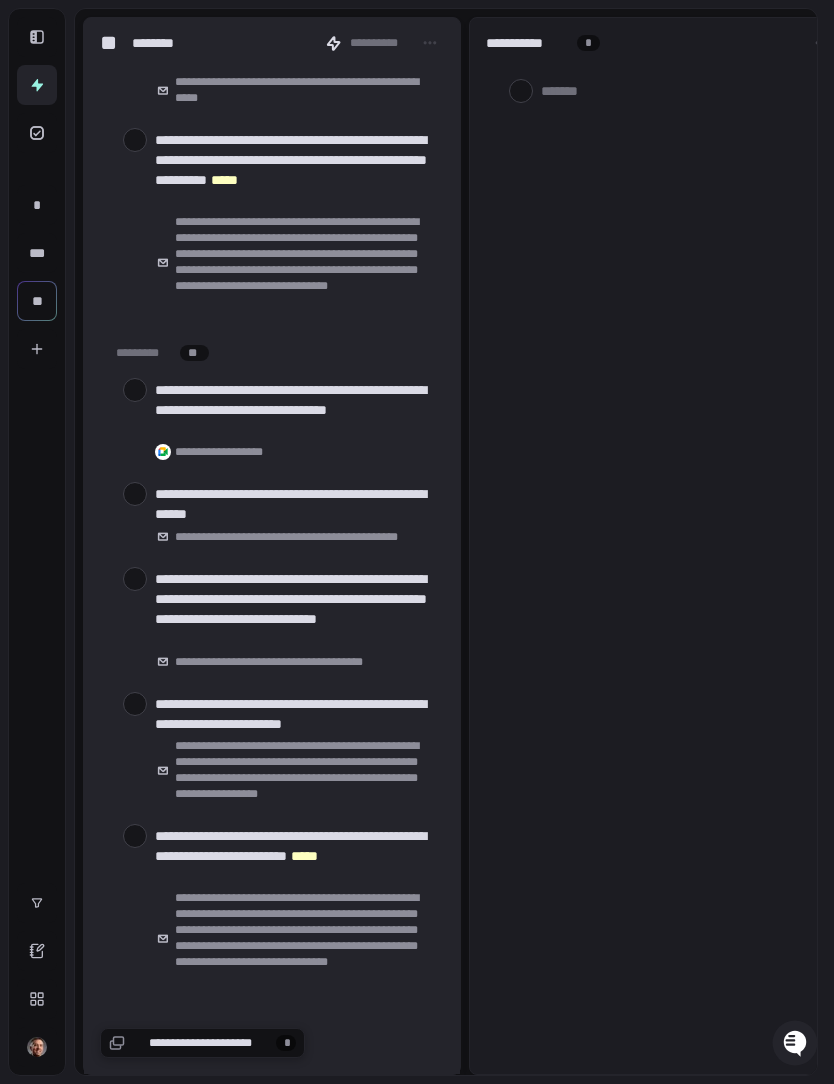 click at bounding box center [135, 494] 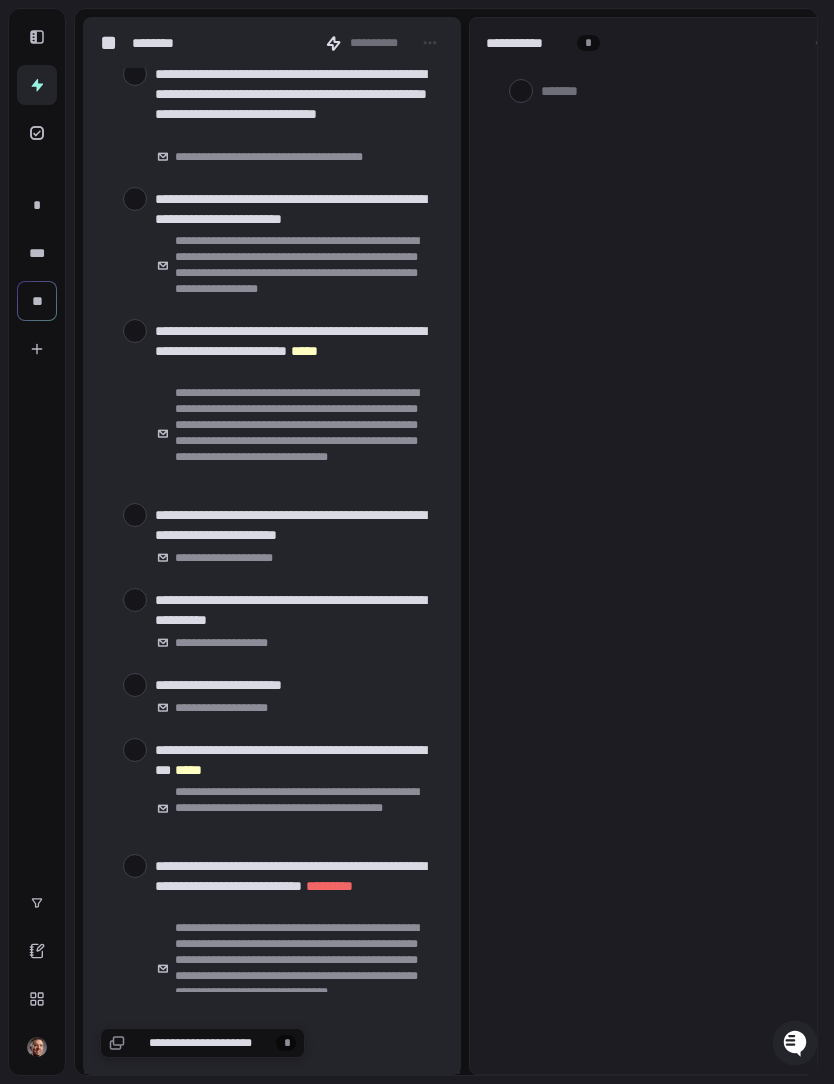 scroll, scrollTop: 1098, scrollLeft: 0, axis: vertical 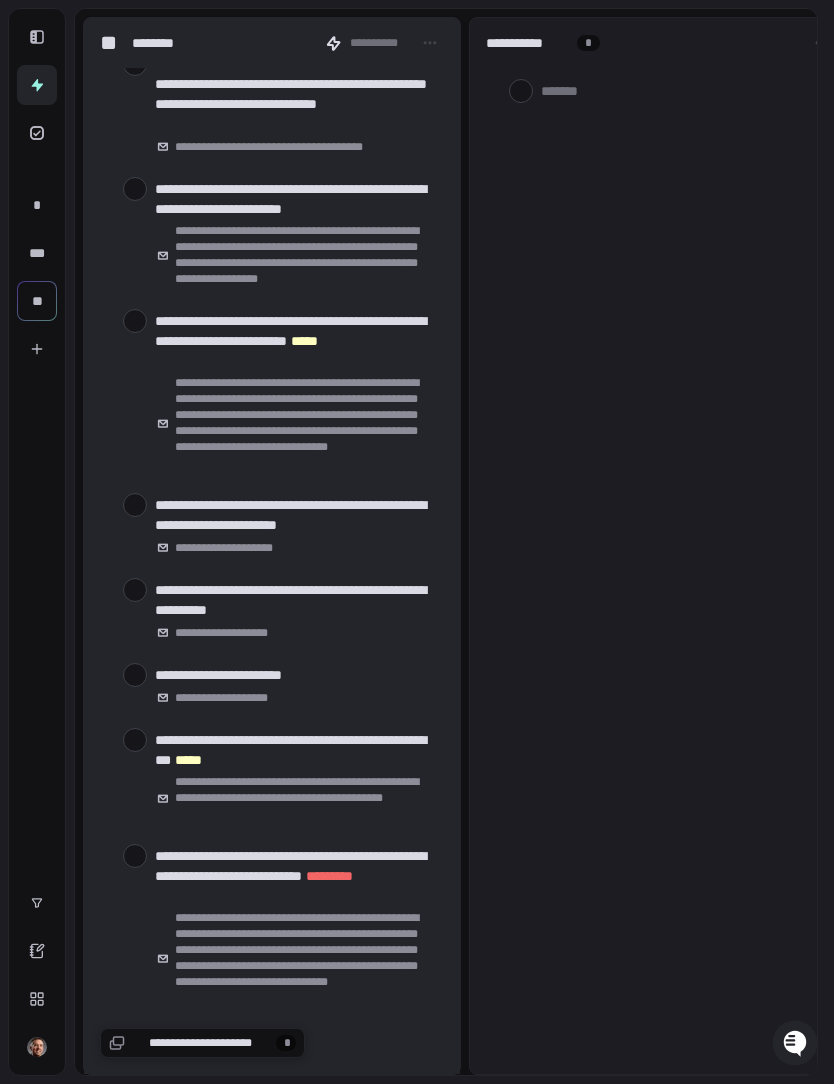click at bounding box center (135, 321) 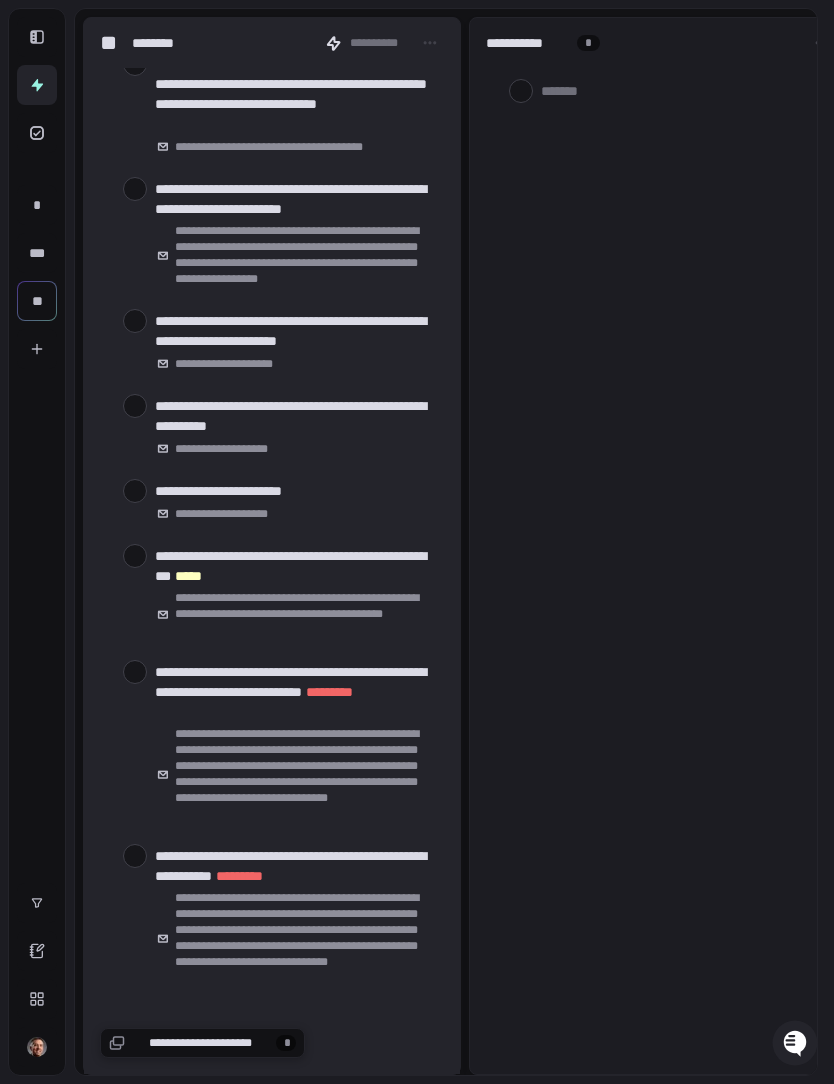 click at bounding box center (135, 321) 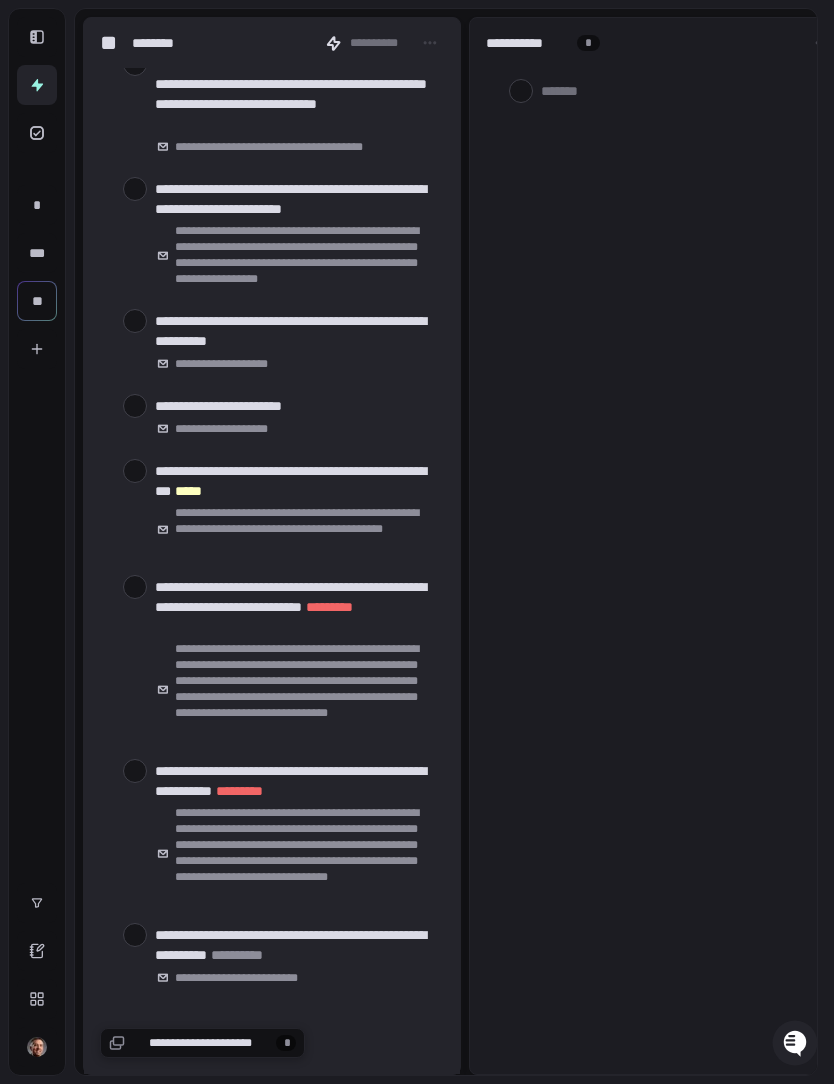 click at bounding box center (135, 321) 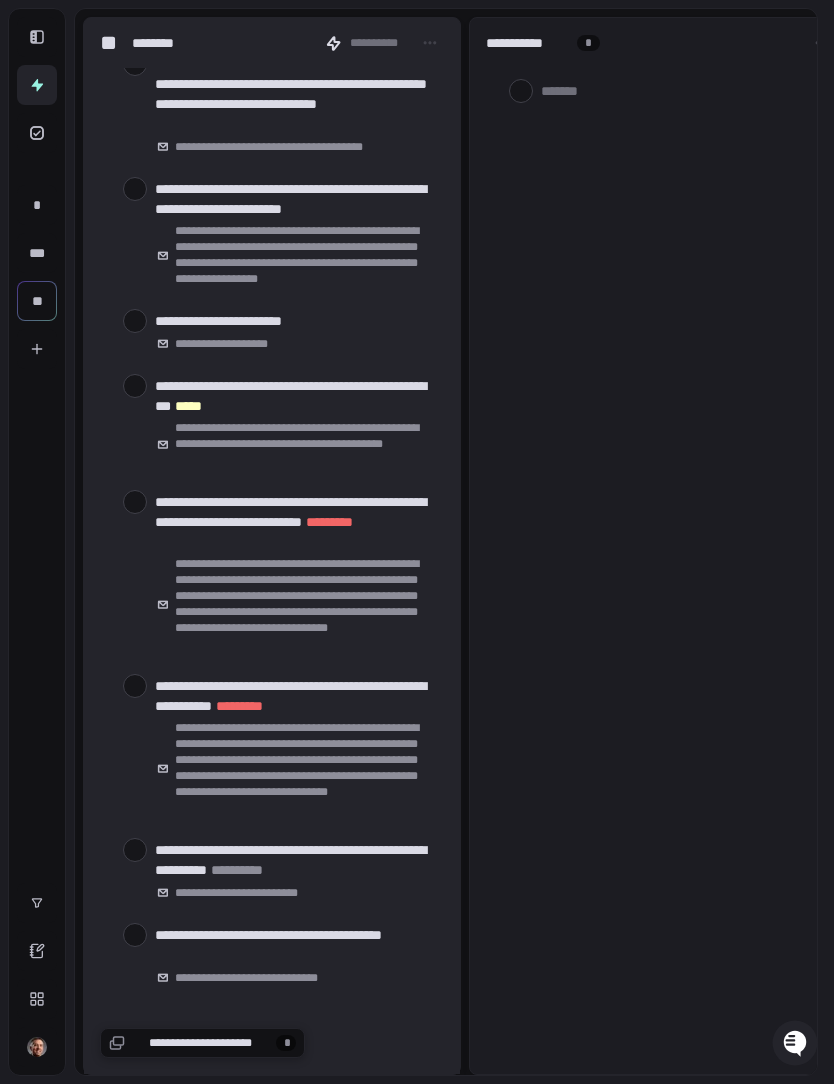 click at bounding box center [135, 321] 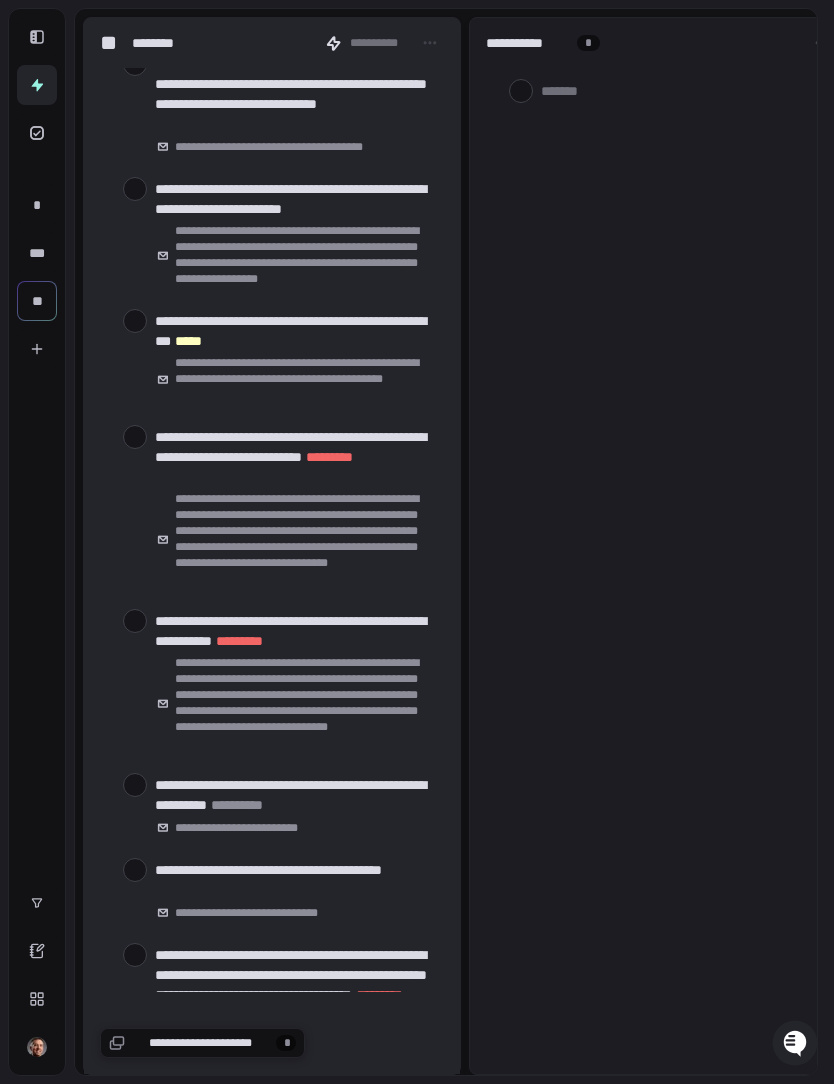 click at bounding box center [135, 321] 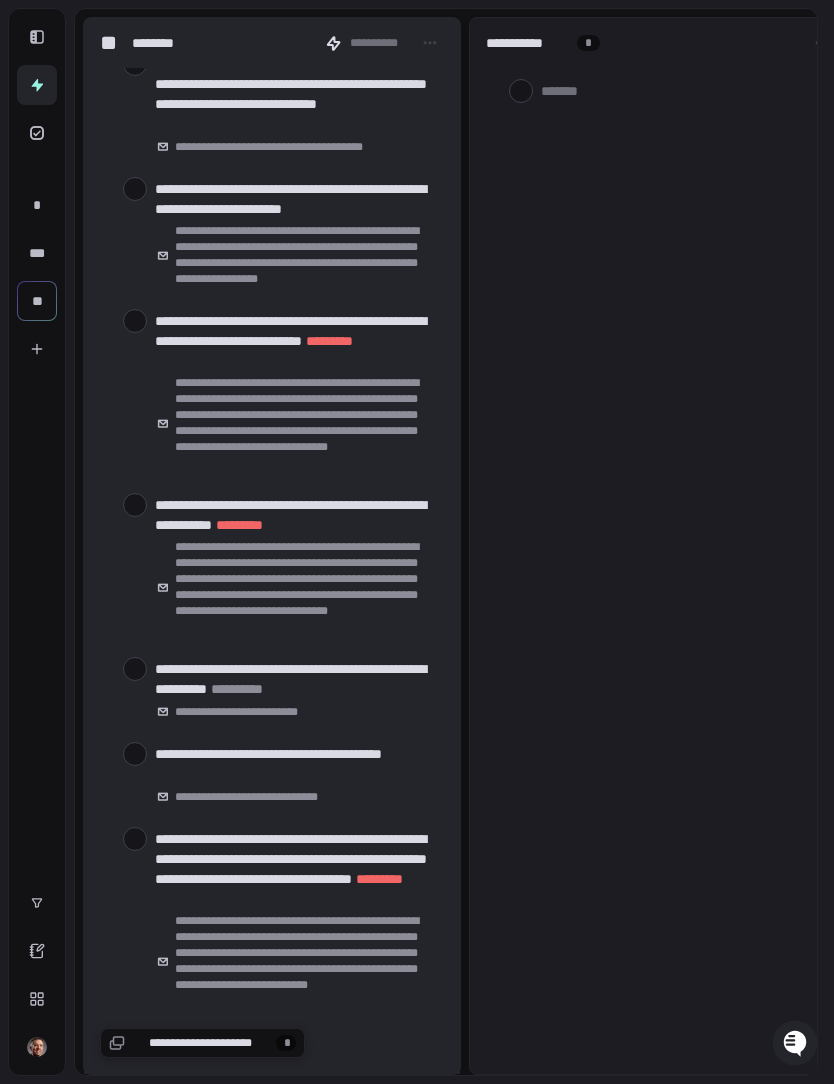click on "**********" at bounding box center [299, 341] 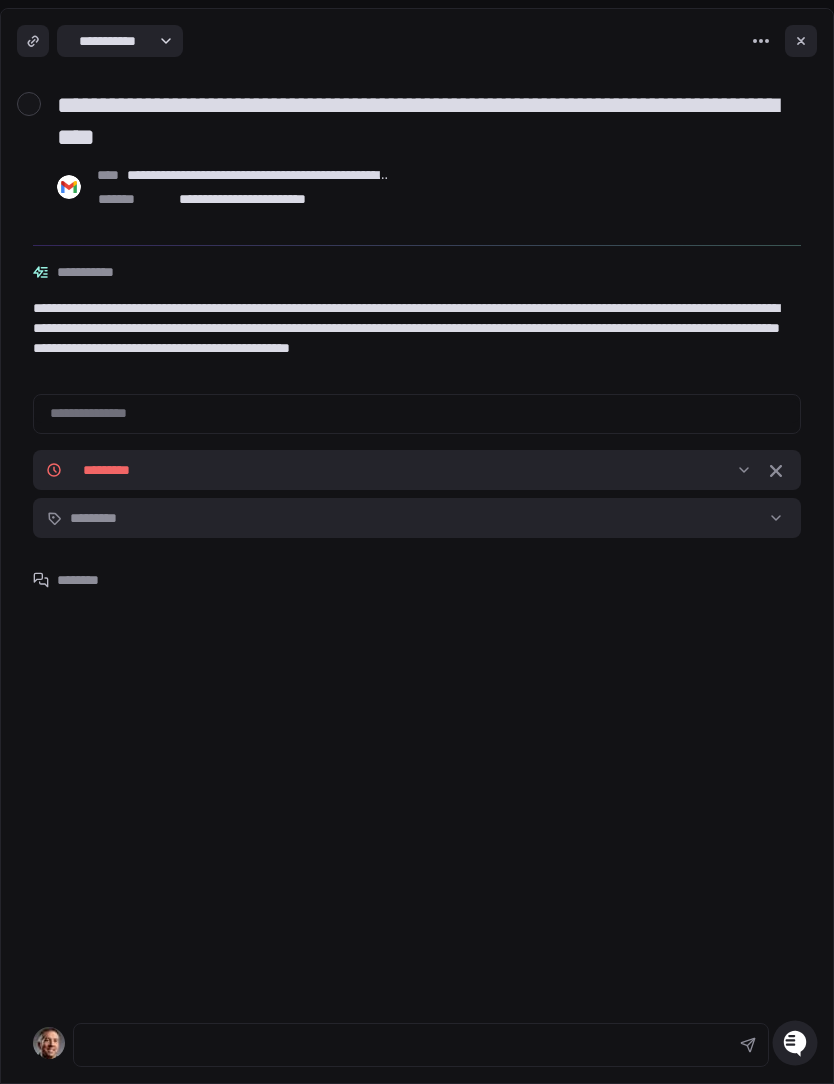 click at bounding box center (801, 41) 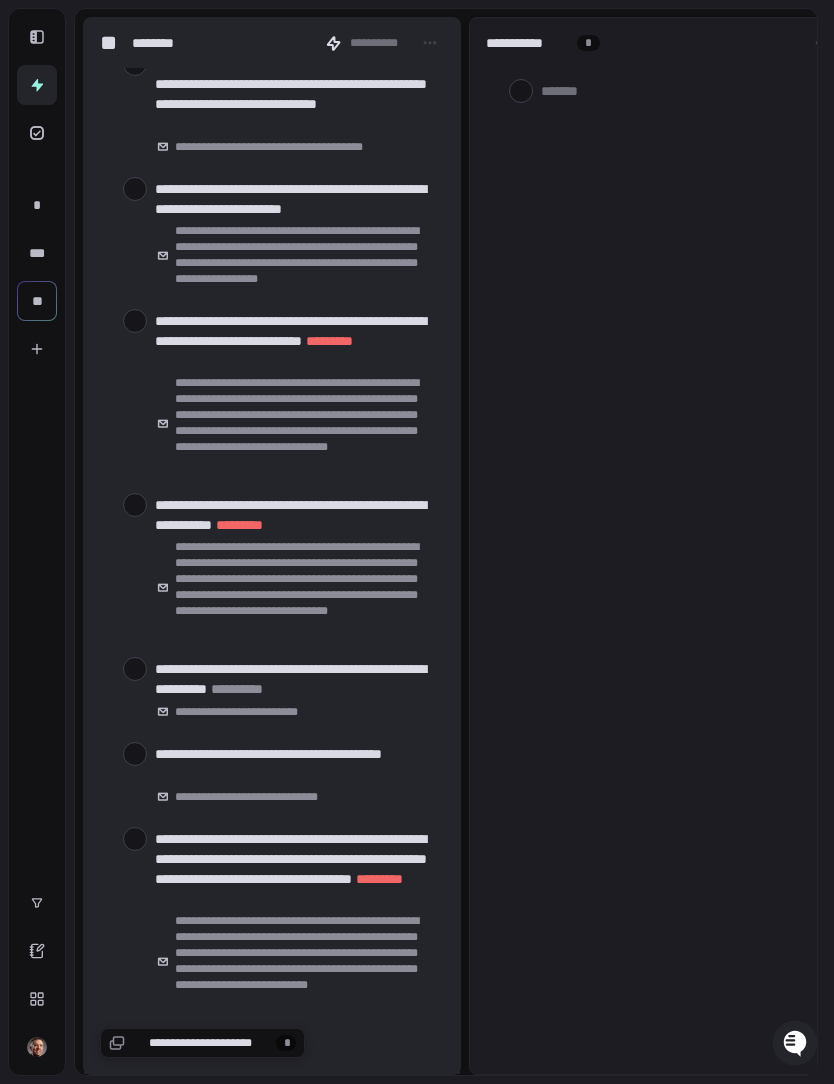 click at bounding box center (135, 321) 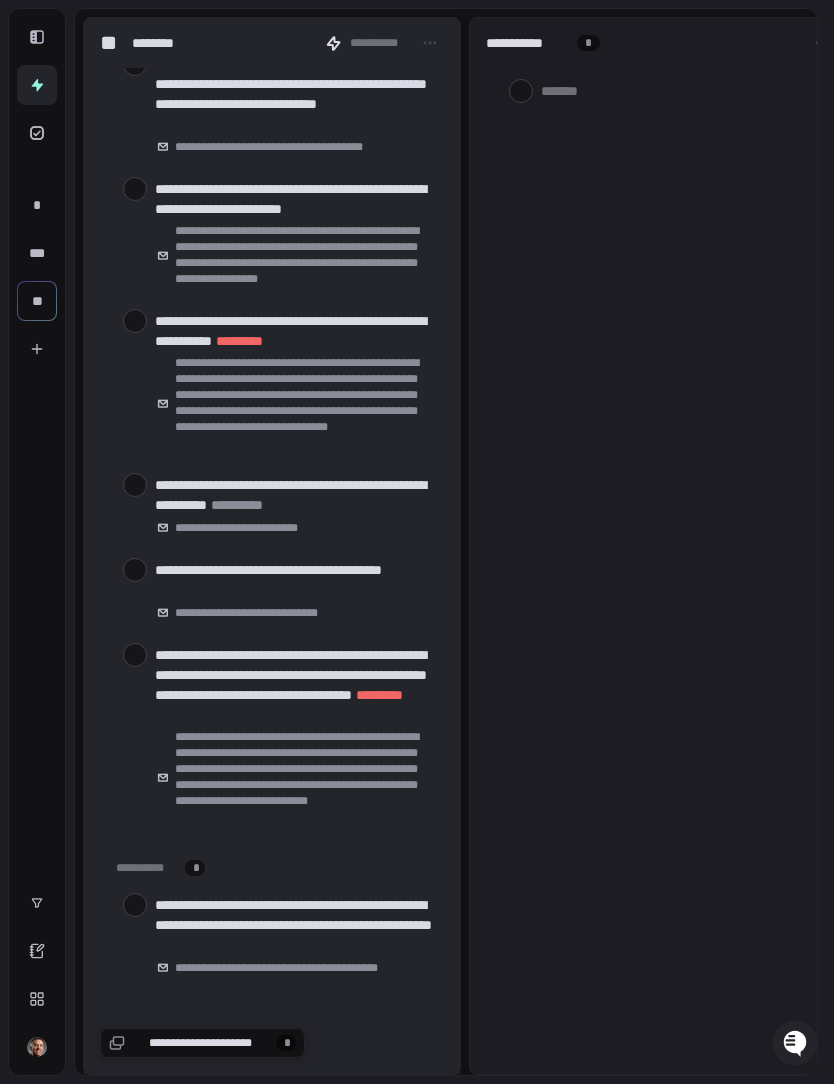click at bounding box center (135, 321) 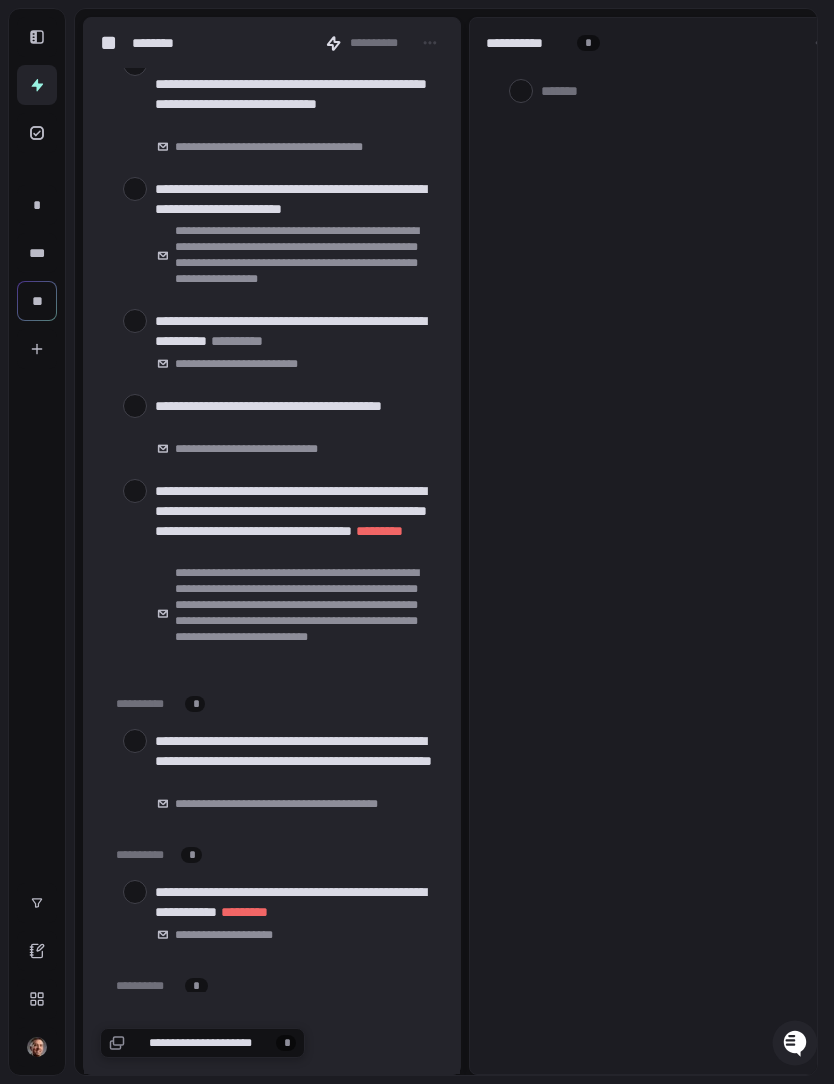 click at bounding box center [135, 491] 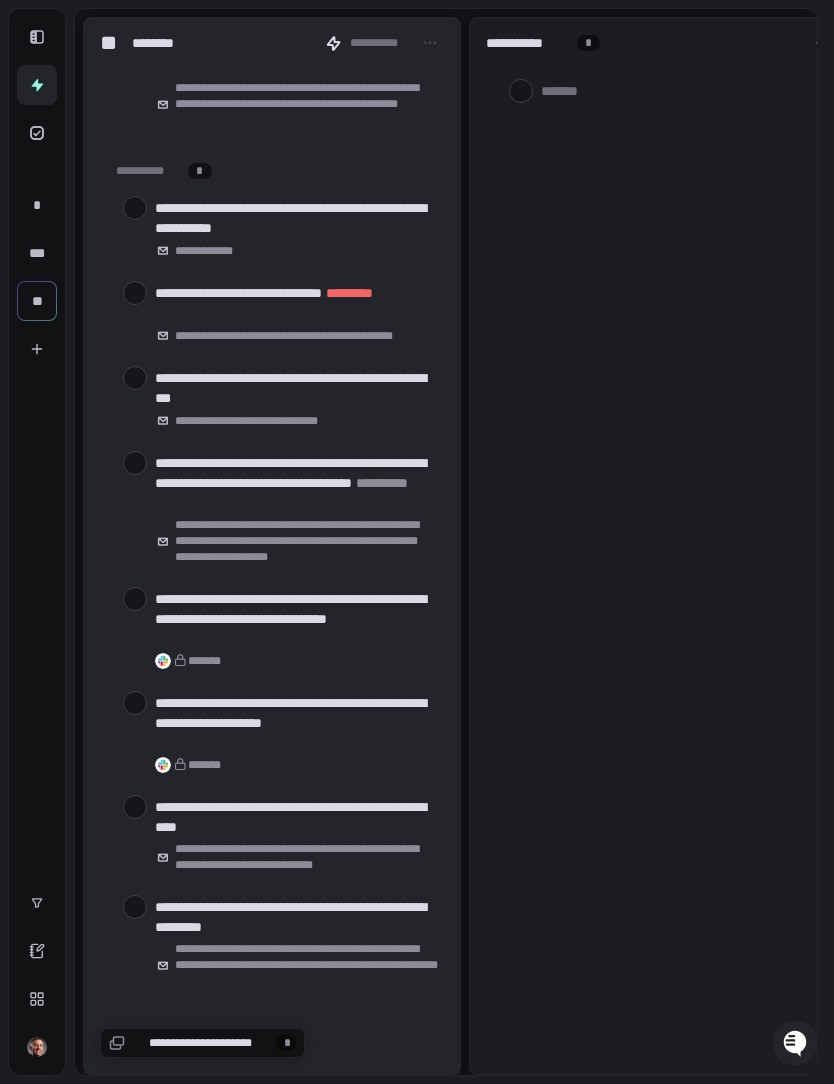 scroll, scrollTop: 2171, scrollLeft: 0, axis: vertical 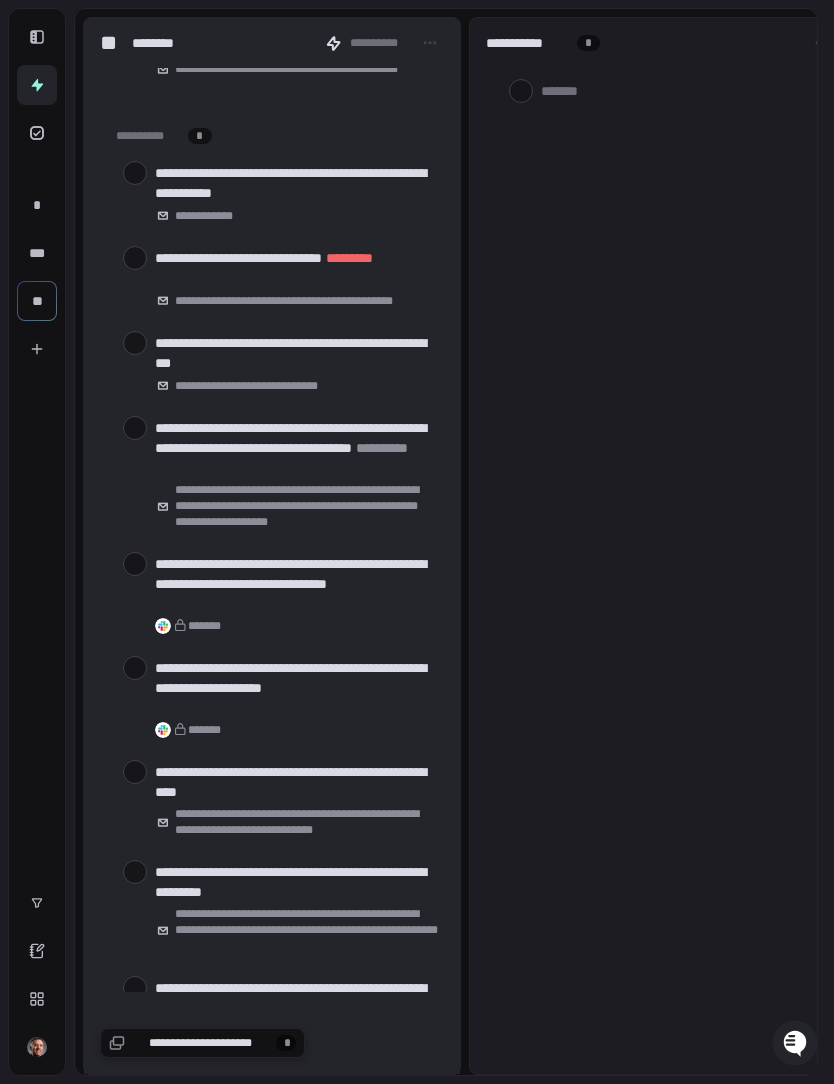 click on "**********" at bounding box center [299, 353] 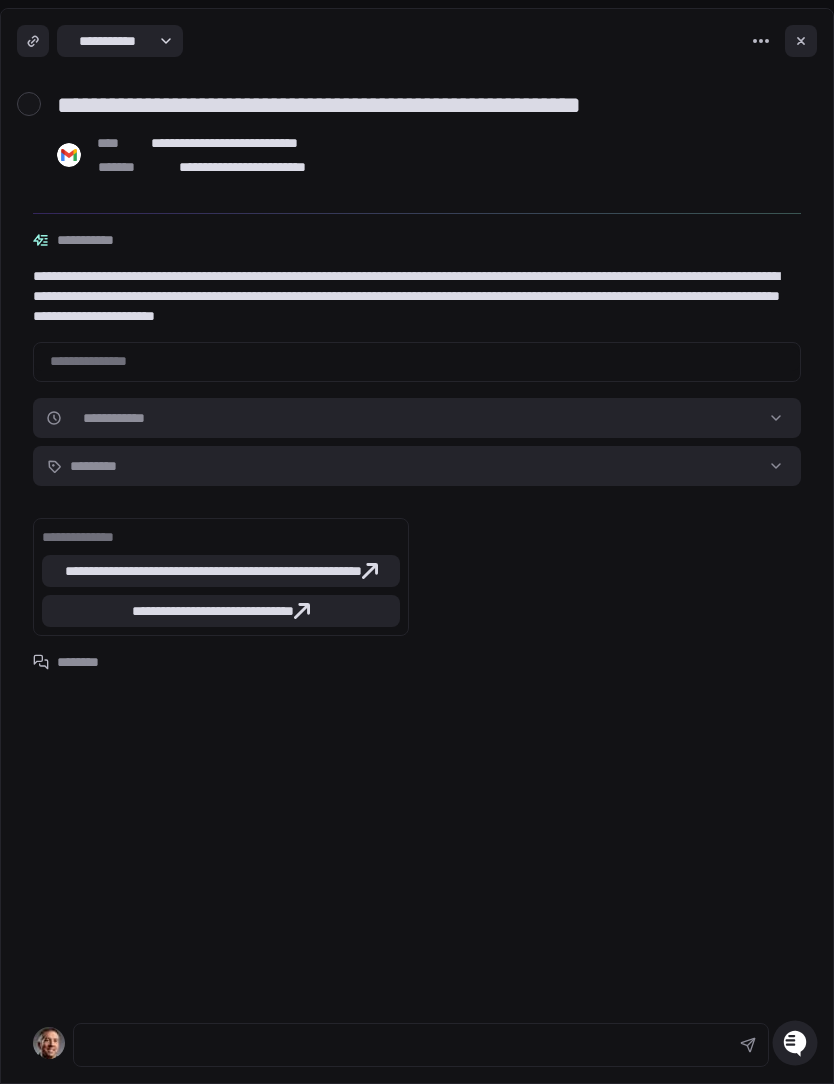 click at bounding box center [801, 41] 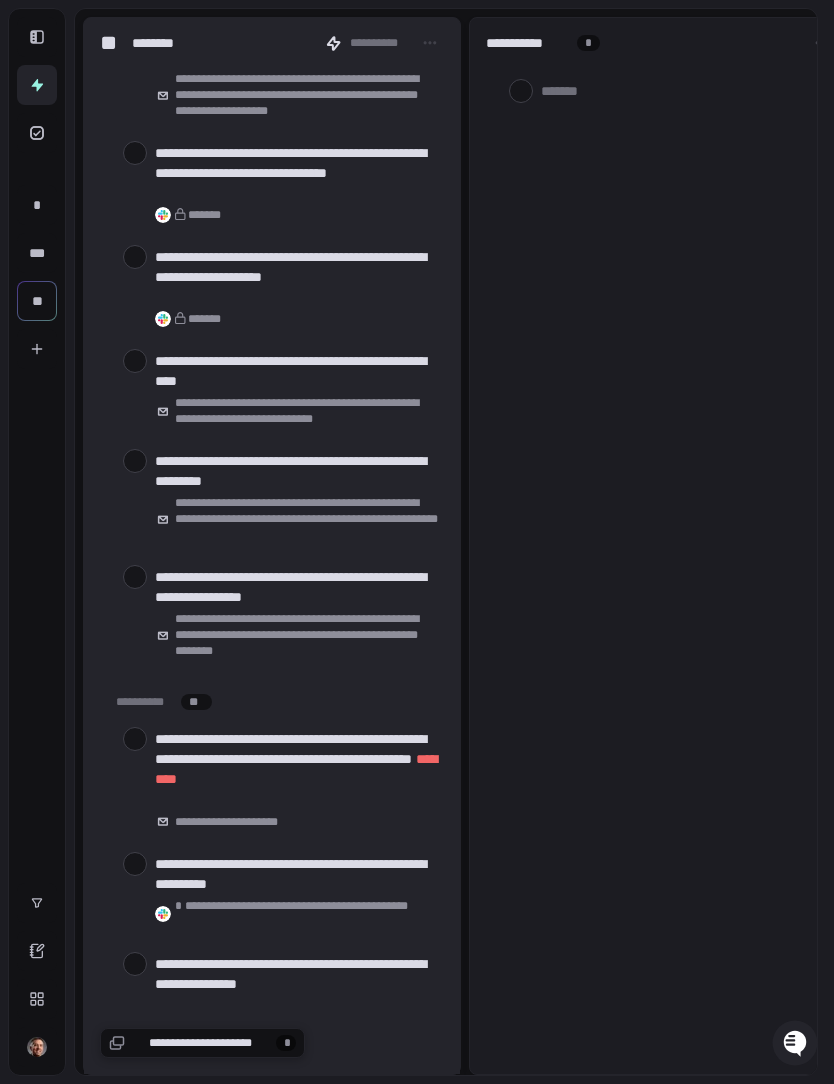 scroll, scrollTop: 2584, scrollLeft: 0, axis: vertical 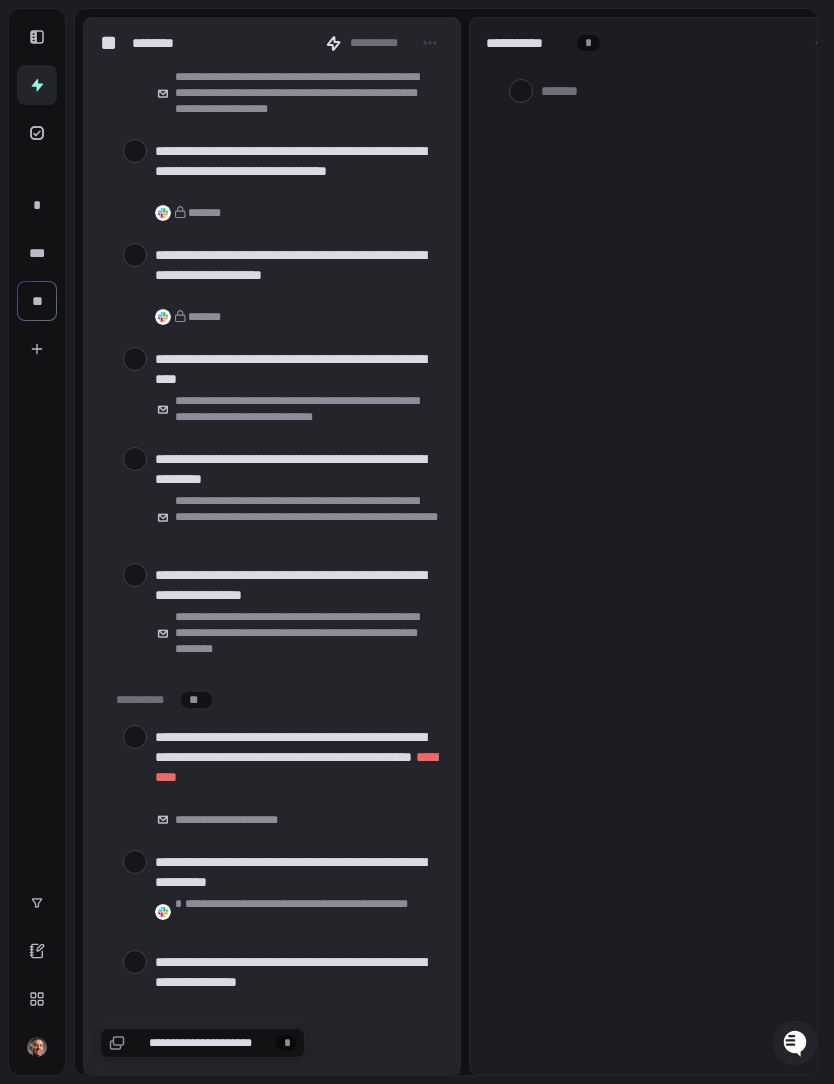 click on "**********" at bounding box center [299, 469] 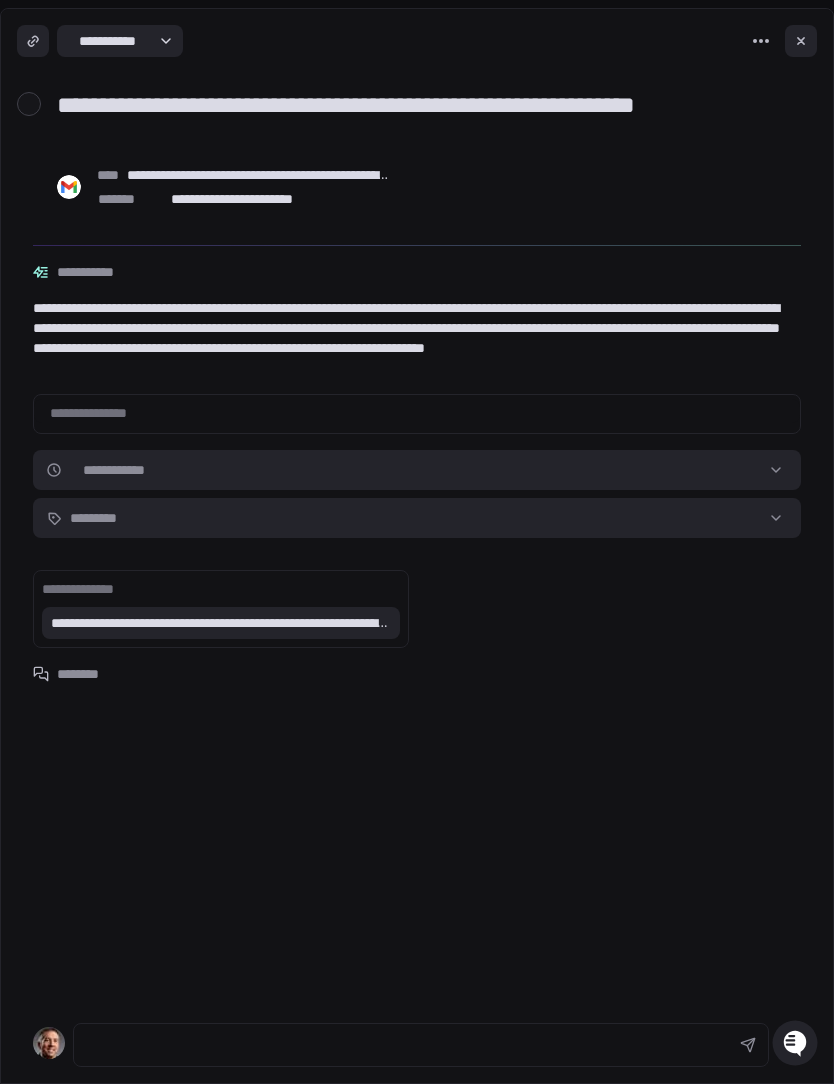 click on "**********" at bounding box center [221, 623] 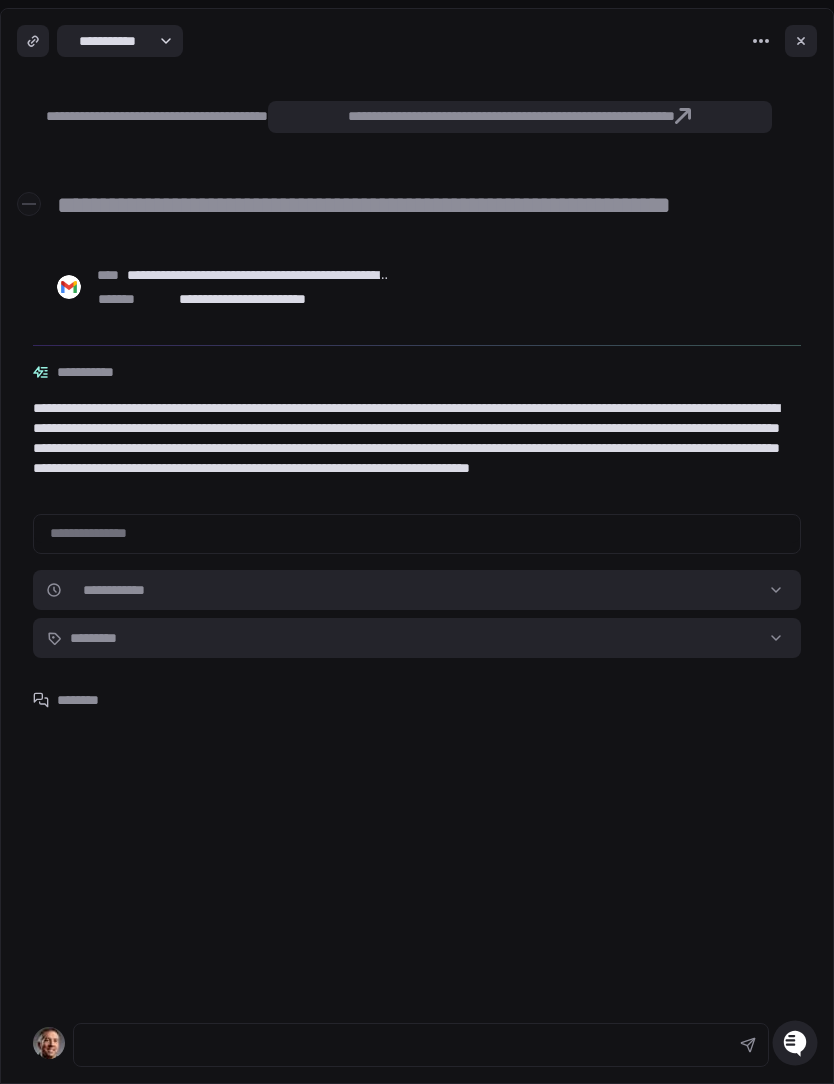 click at bounding box center [801, 41] 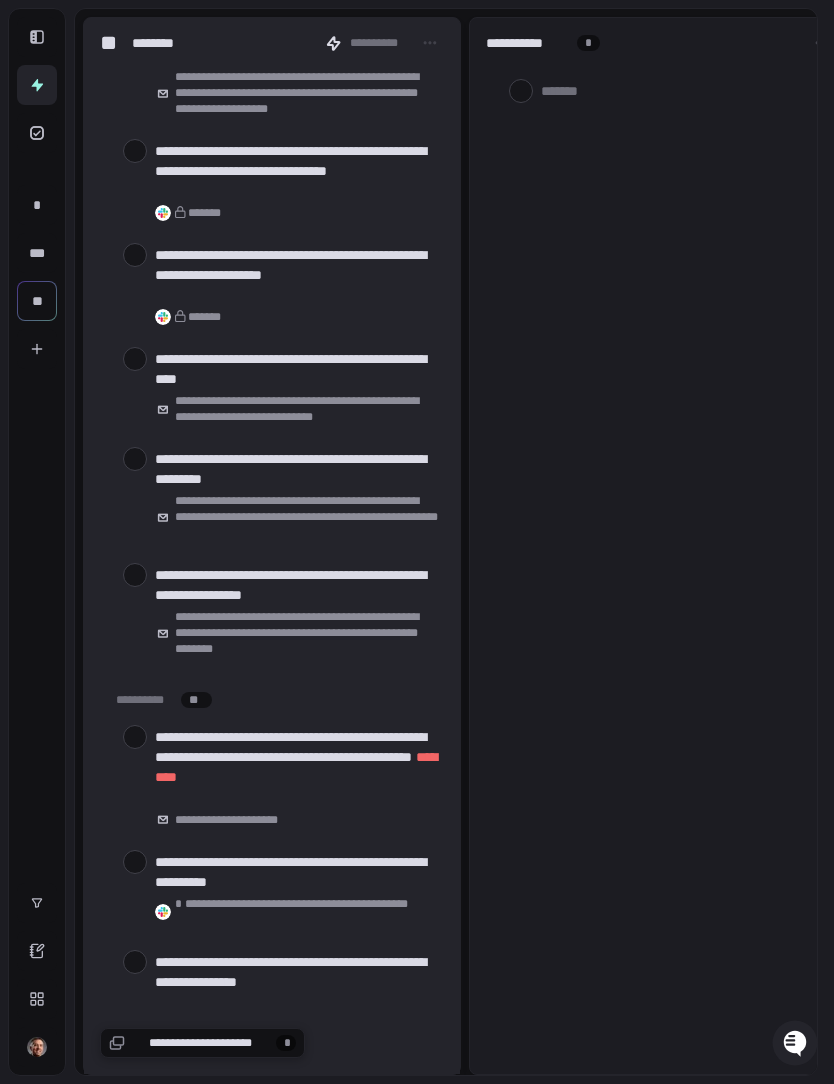 click on "**********" at bounding box center (299, 585) 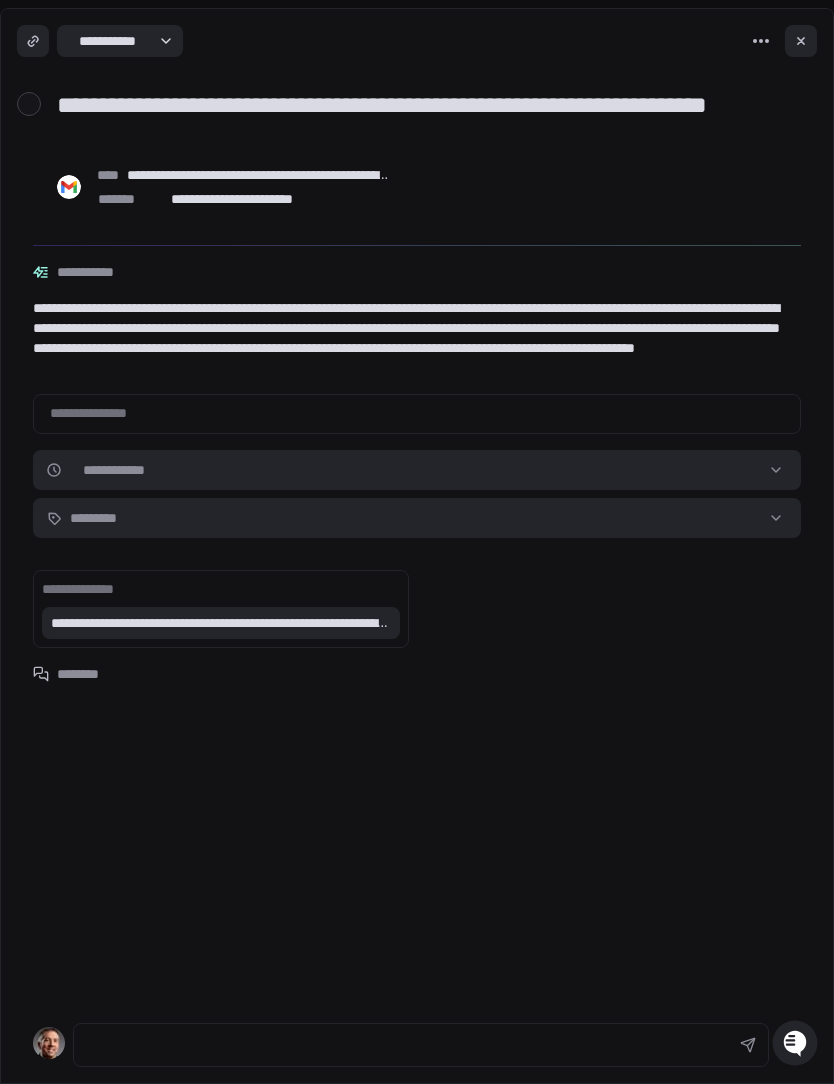 click at bounding box center (801, 41) 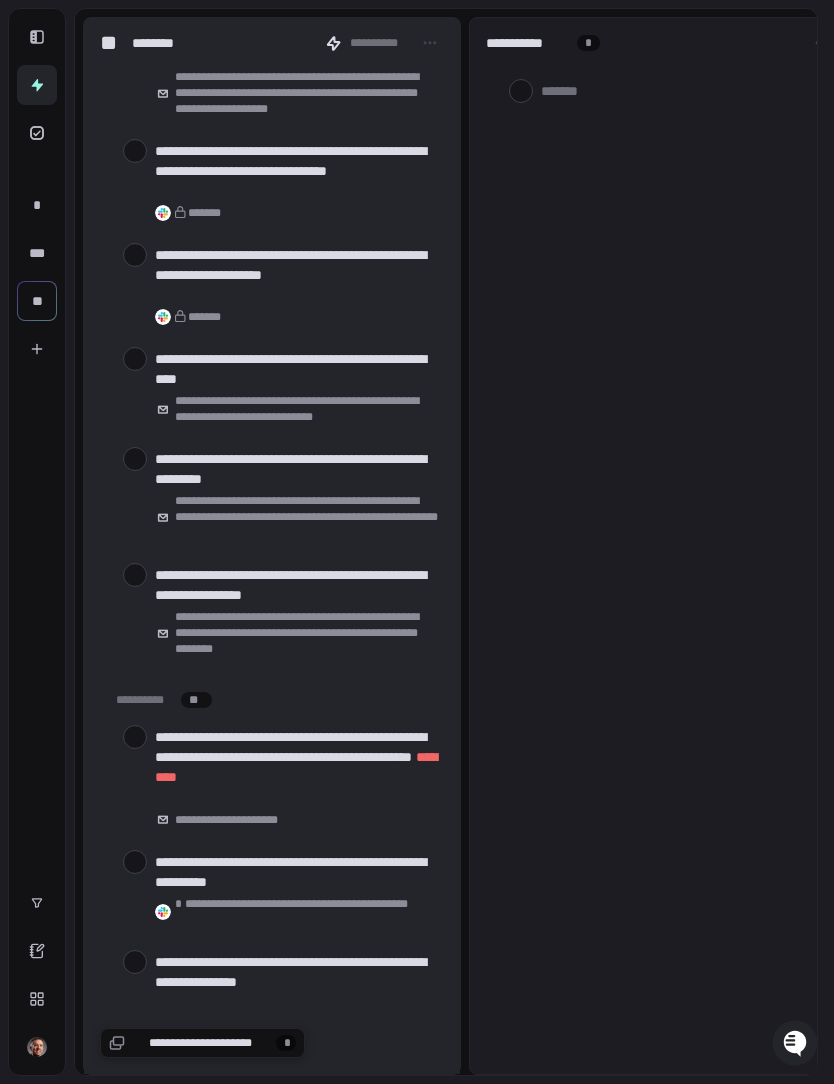 click on "**********" at bounding box center [299, 585] 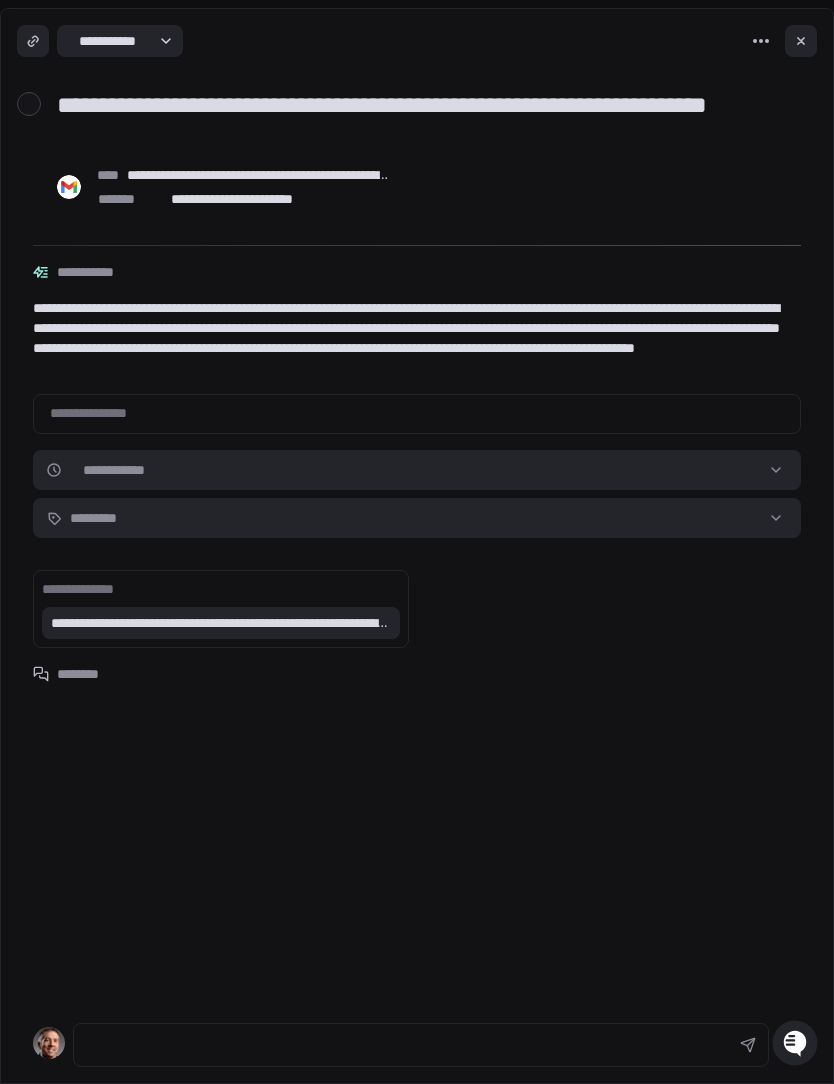 click on "**********" at bounding box center [221, 623] 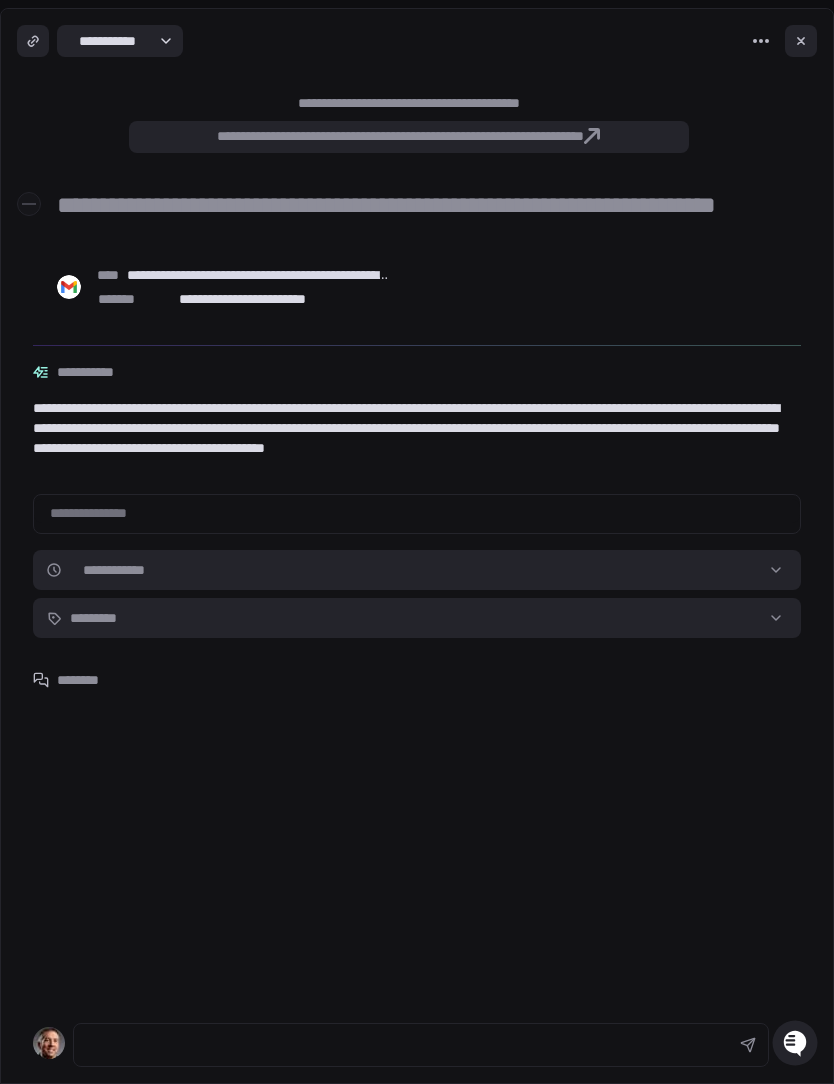 click on "**********" at bounding box center [258, 275] 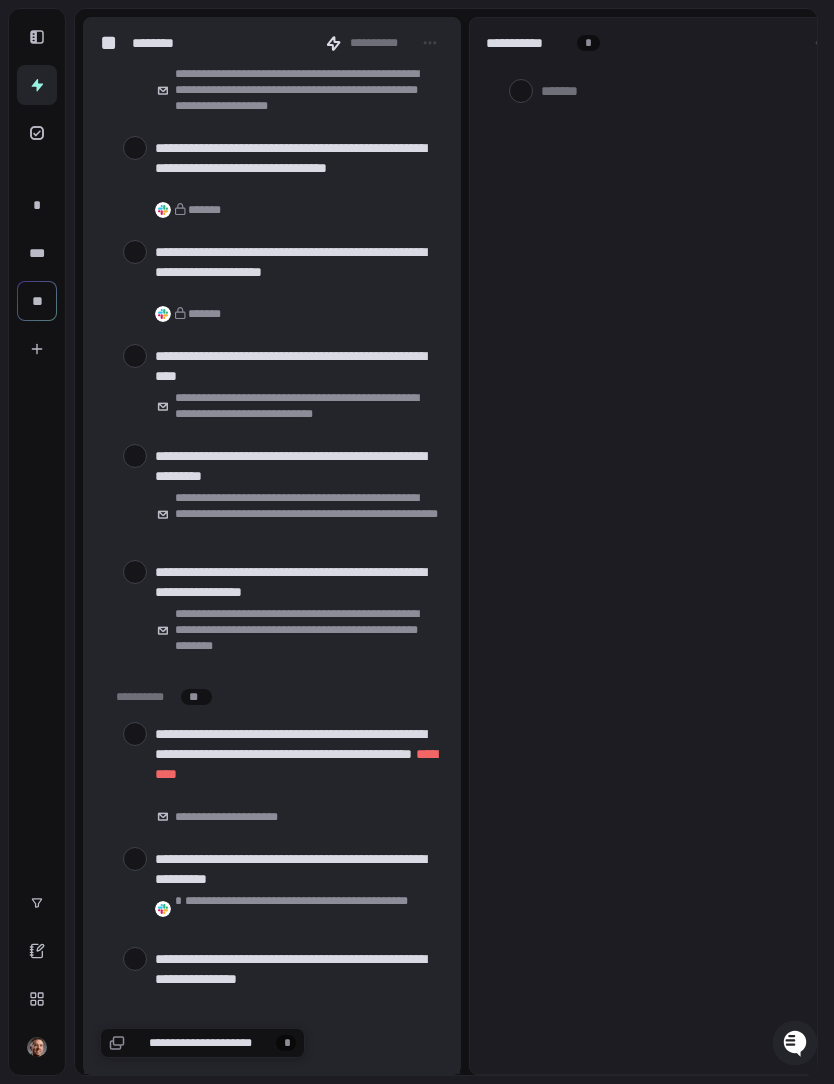 scroll, scrollTop: 2615, scrollLeft: 0, axis: vertical 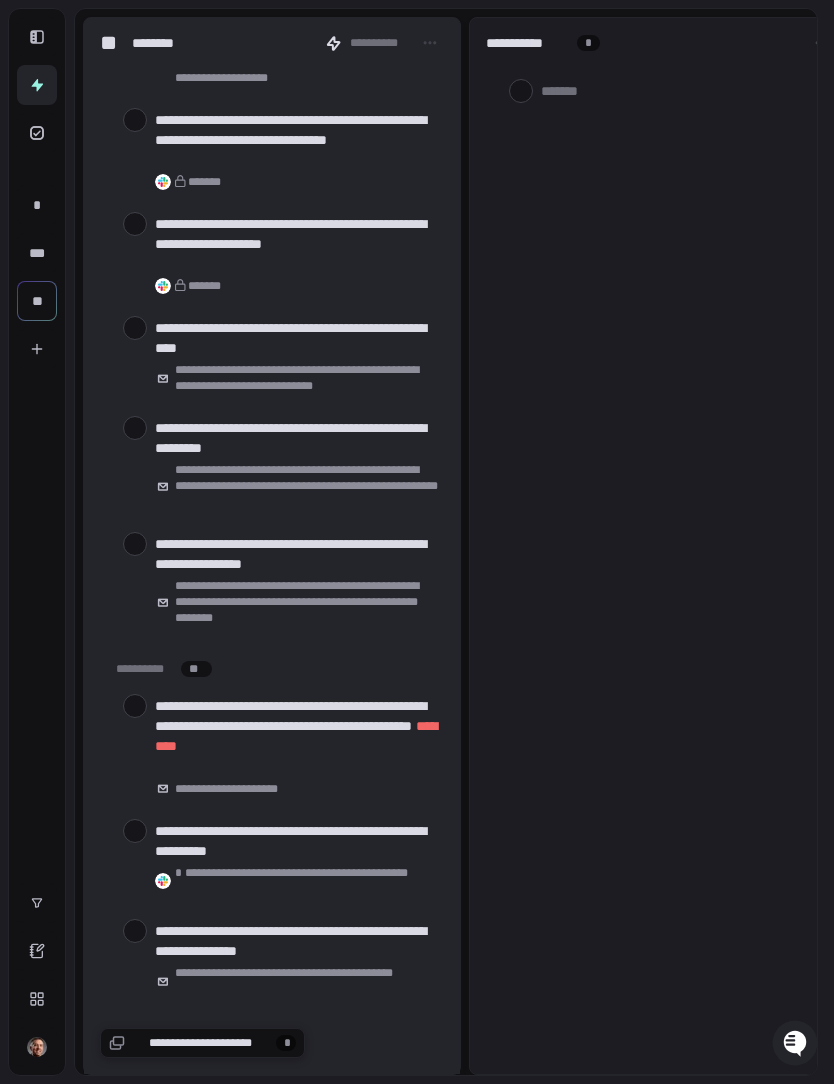 type on "*" 